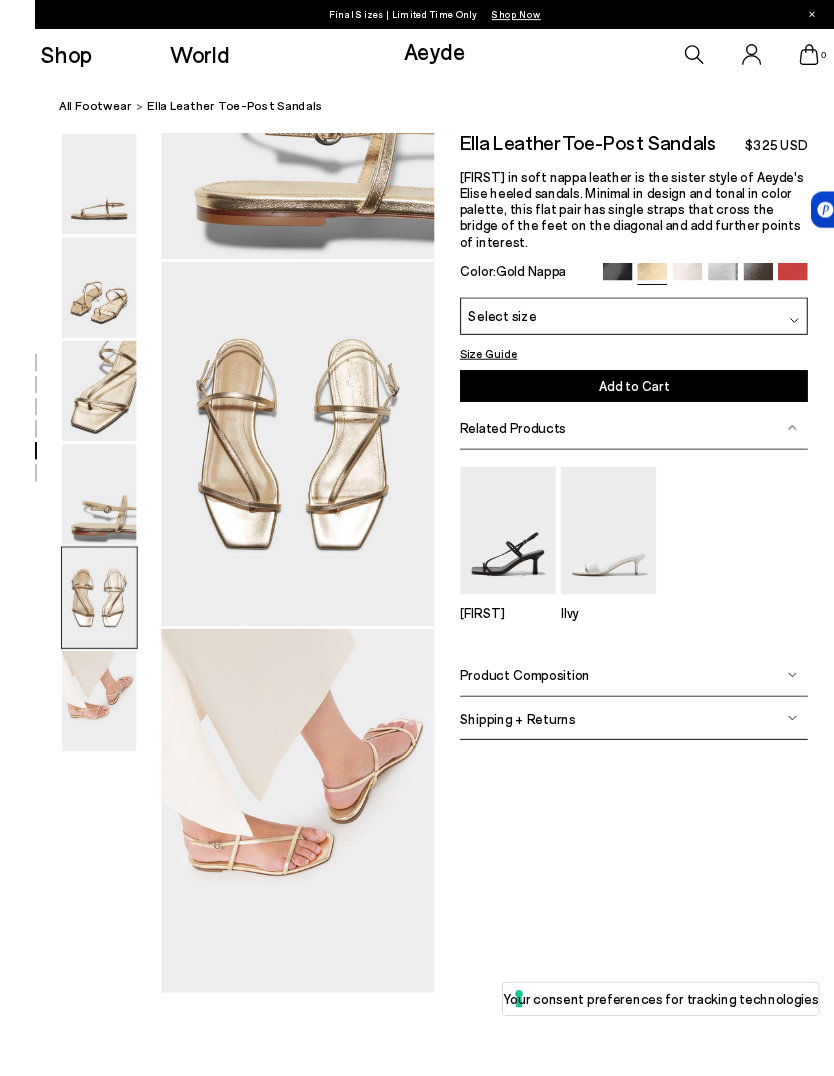 scroll, scrollTop: 1567, scrollLeft: 0, axis: vertical 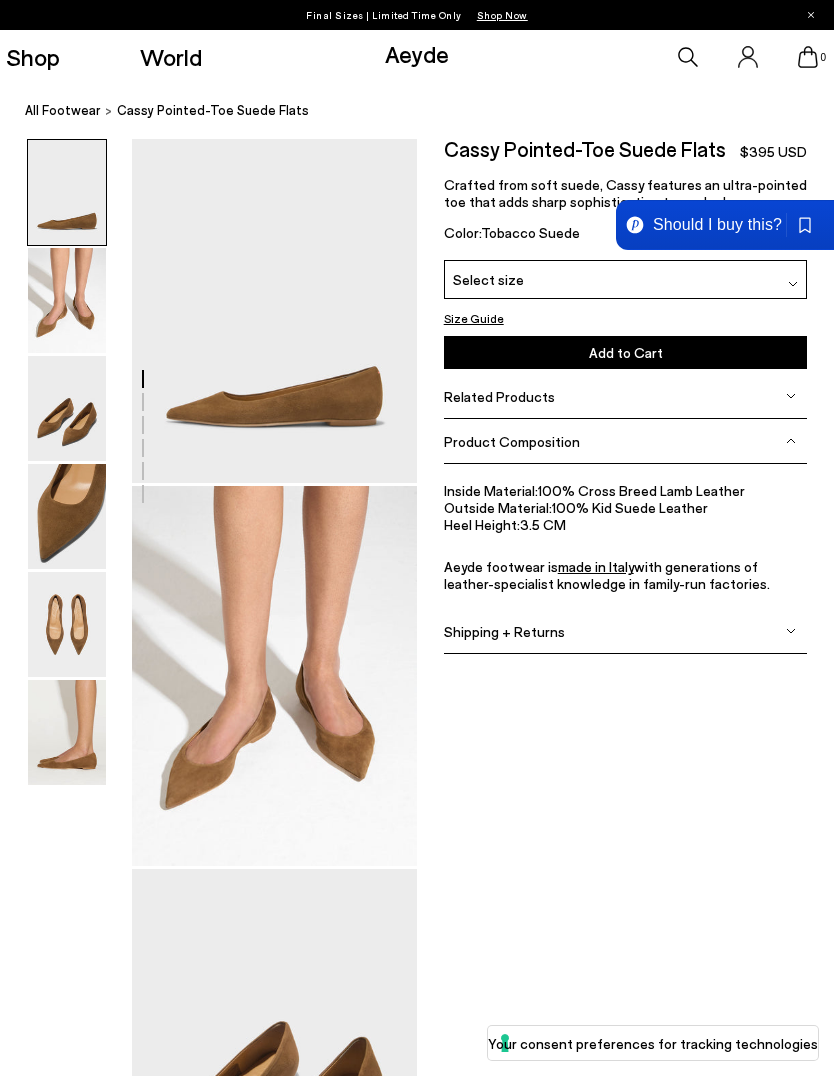 click on "Should I buy this?" at bounding box center (699, 225) 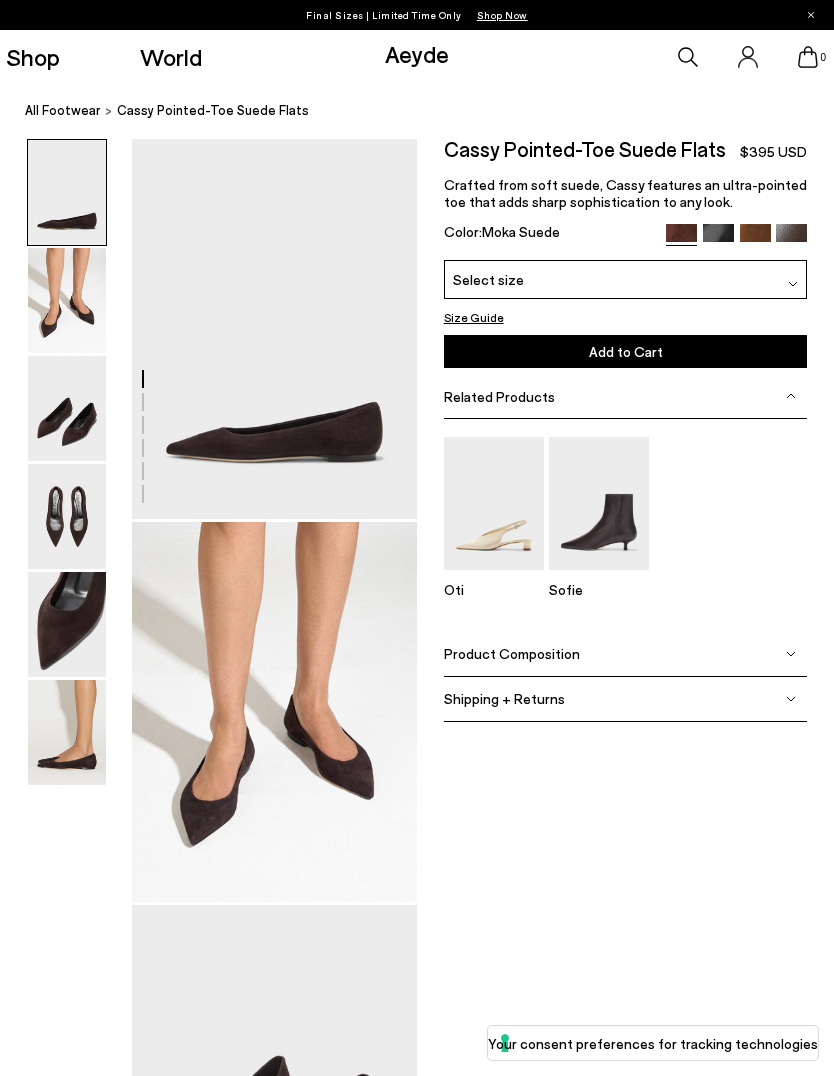 scroll, scrollTop: 0, scrollLeft: 0, axis: both 